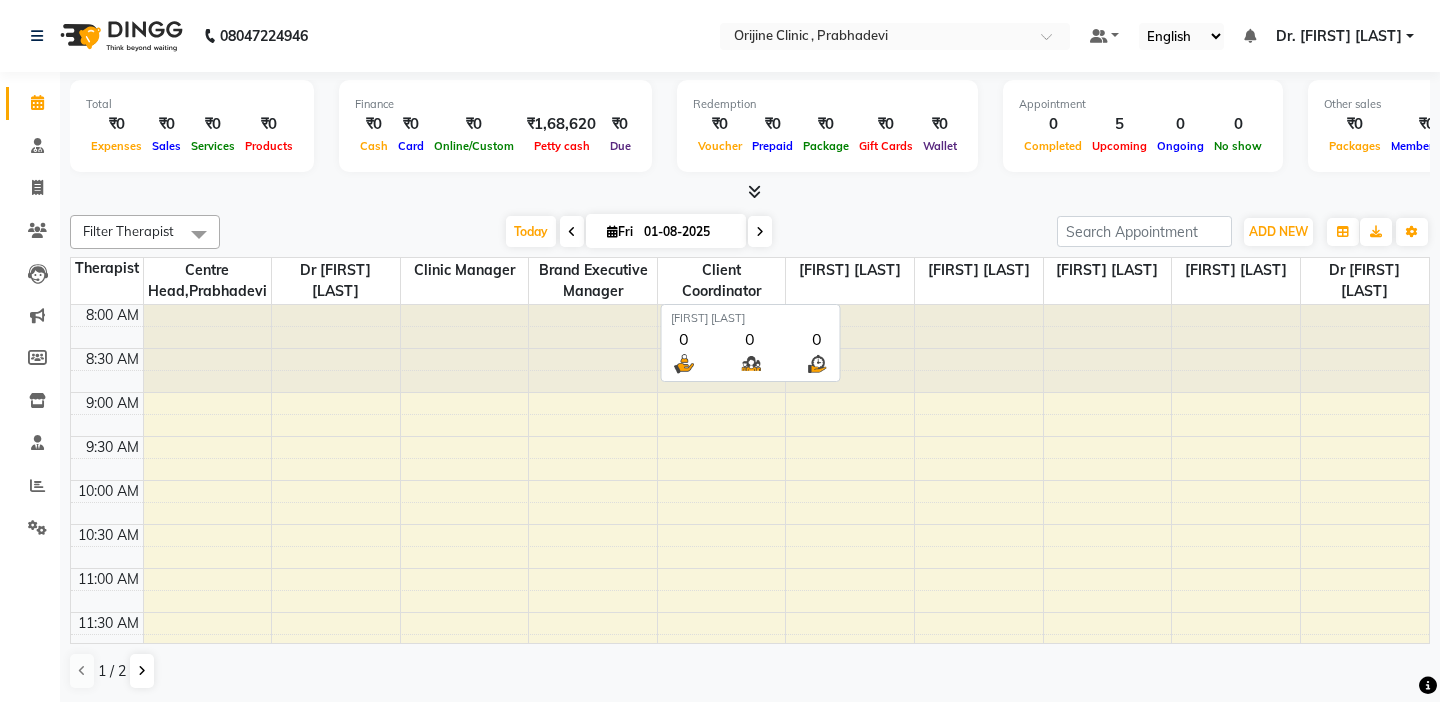 scroll, scrollTop: 0, scrollLeft: 0, axis: both 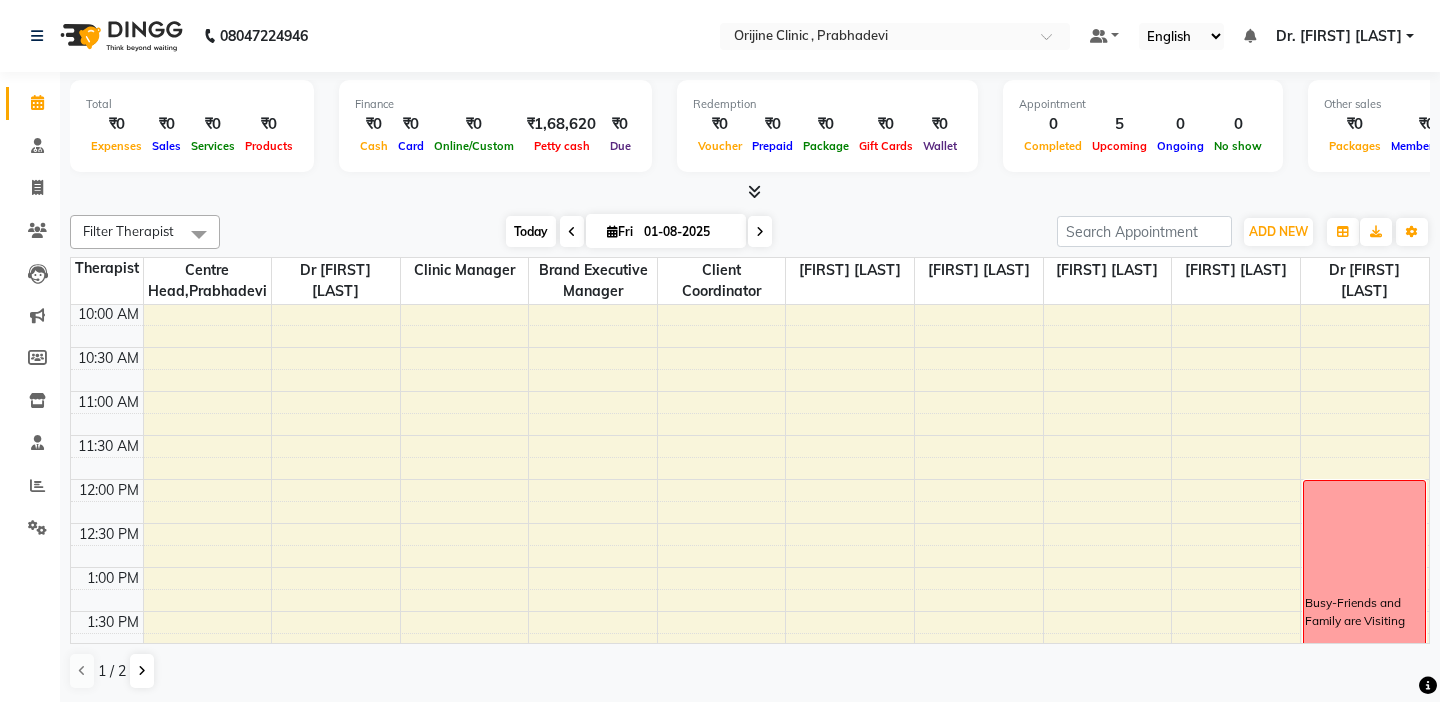 click on "Today" at bounding box center [531, 231] 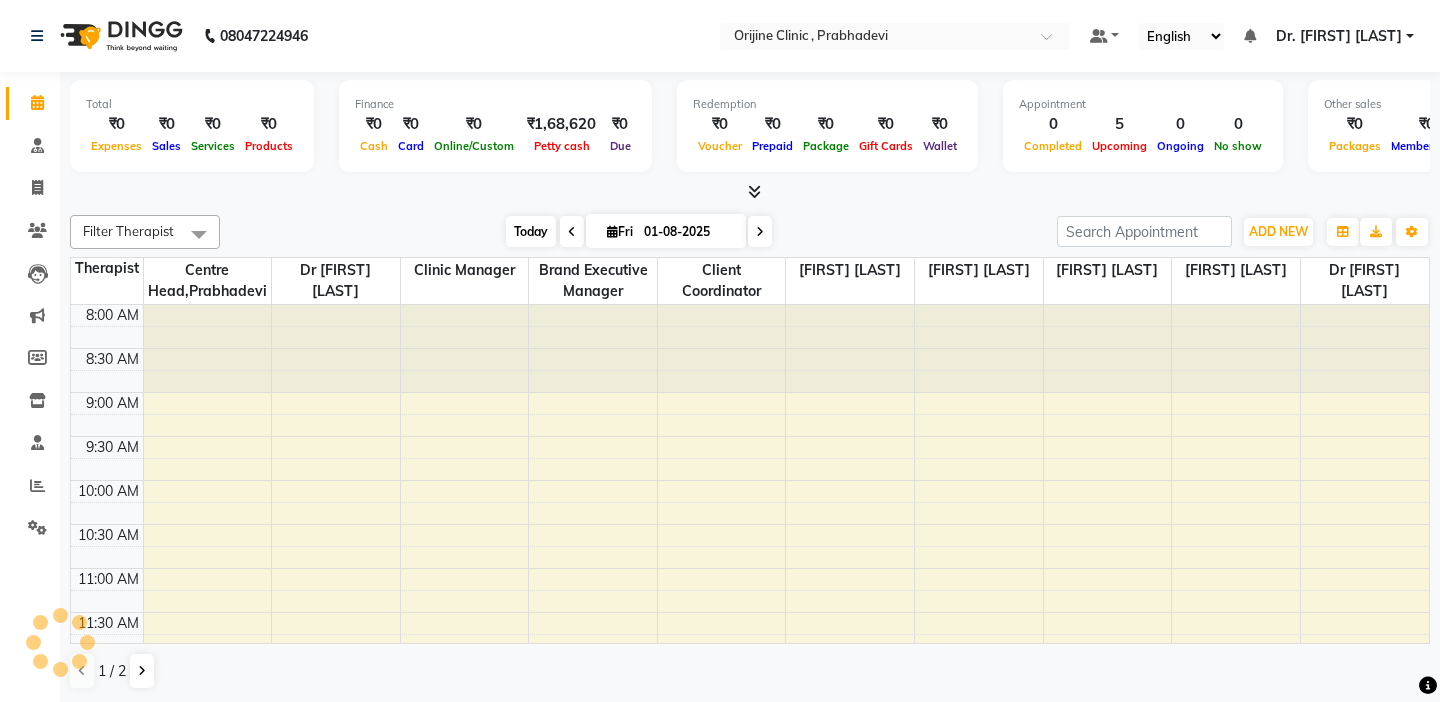 scroll, scrollTop: 529, scrollLeft: 0, axis: vertical 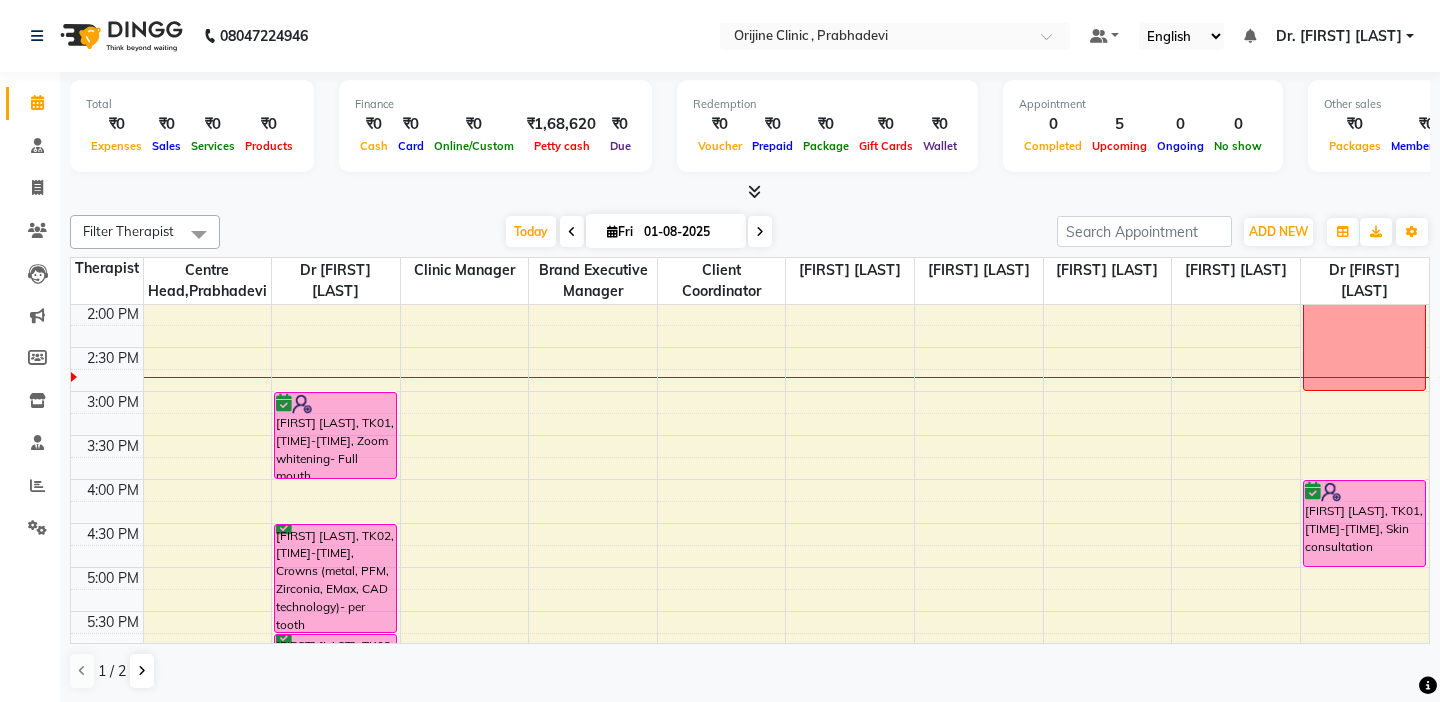 click at bounding box center (107, 336) 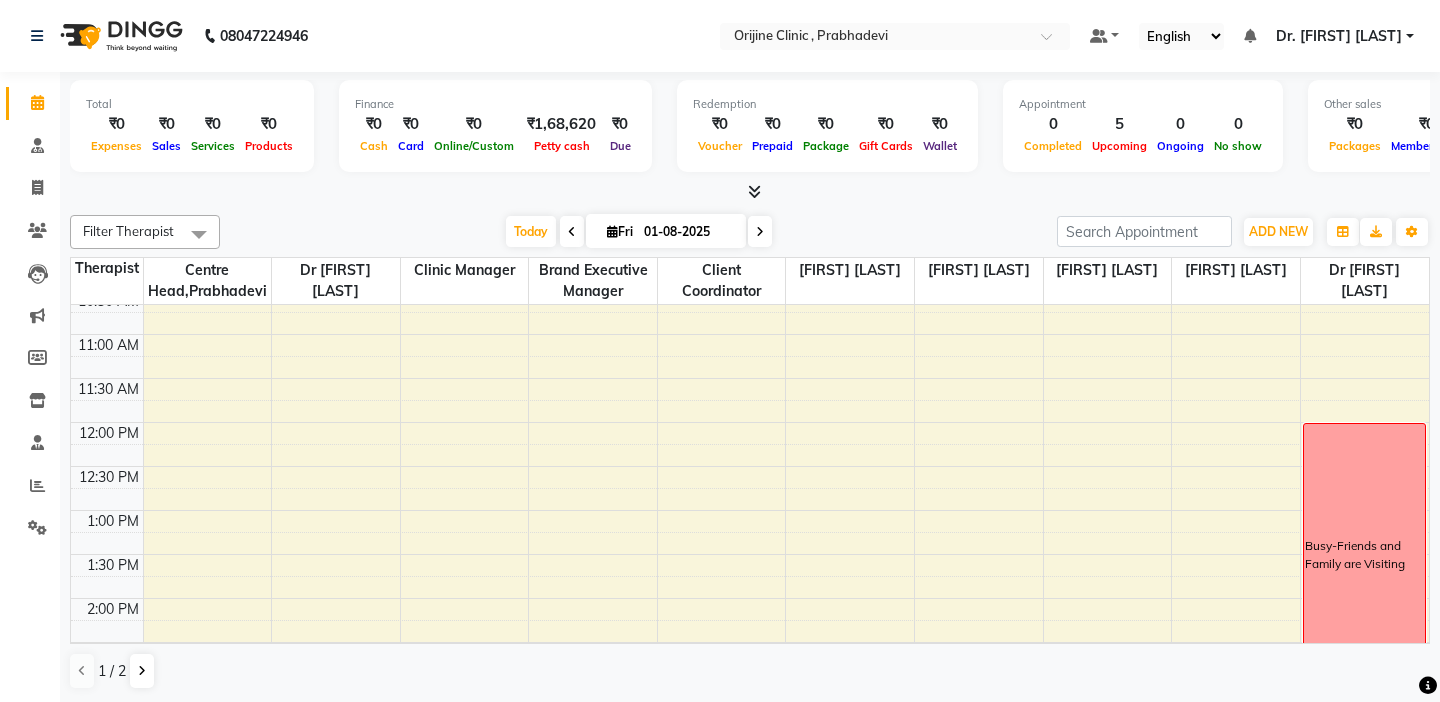scroll, scrollTop: 204, scrollLeft: 0, axis: vertical 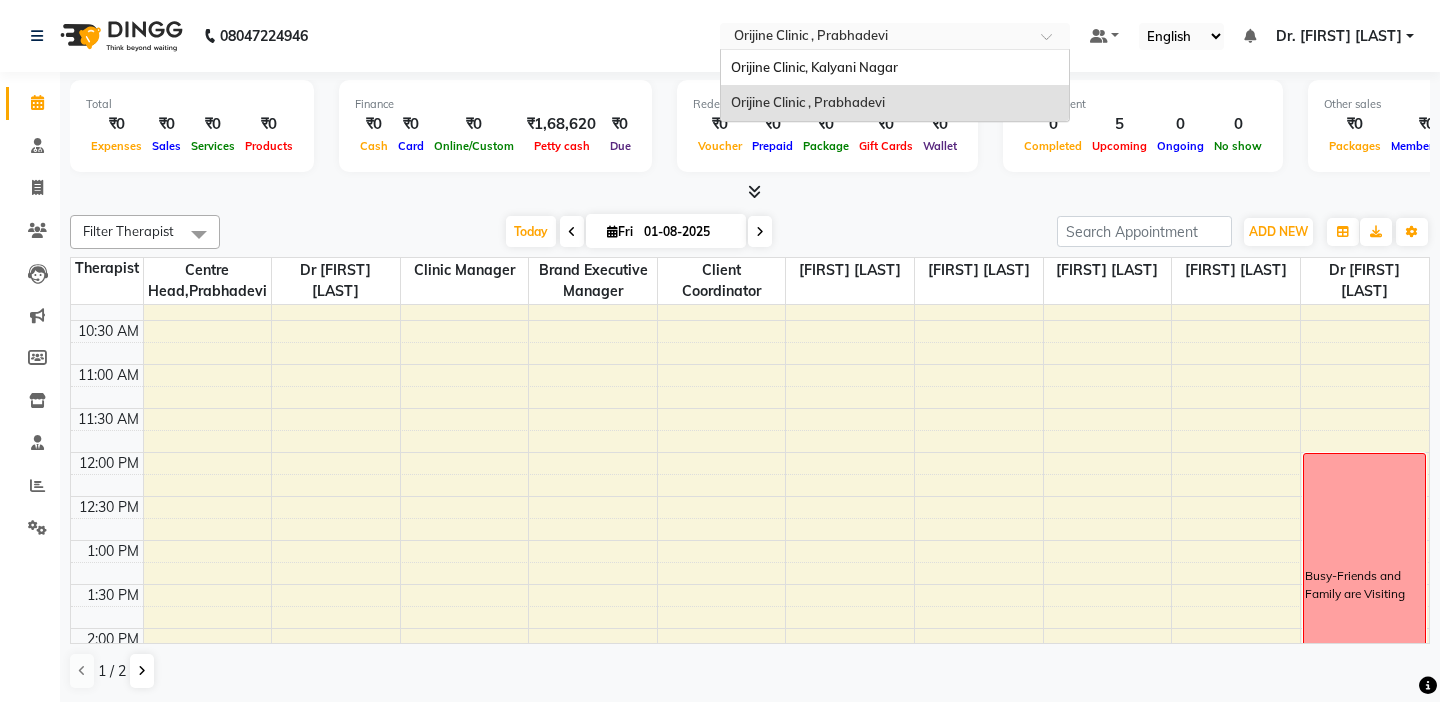 click at bounding box center (875, 38) 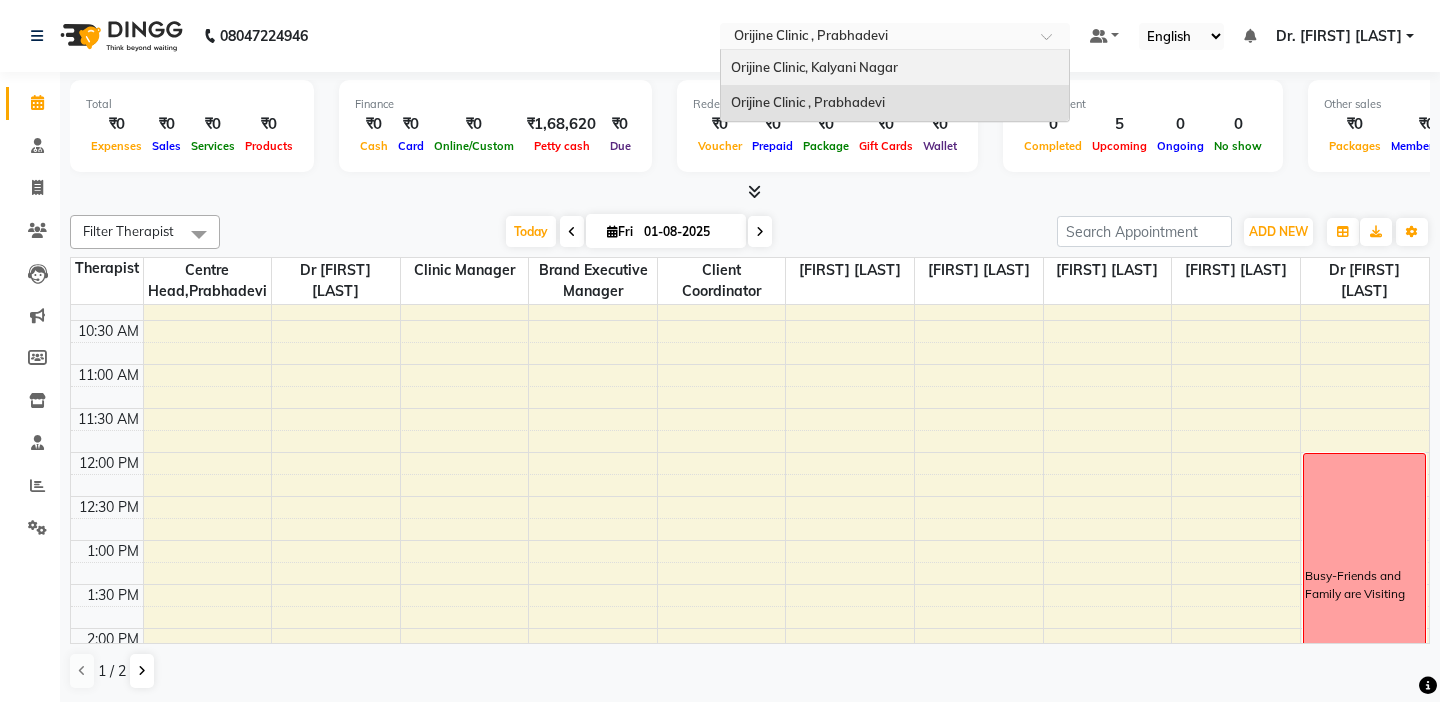 click on "Orijine Clinic, Kalyani Nagar" at bounding box center [814, 67] 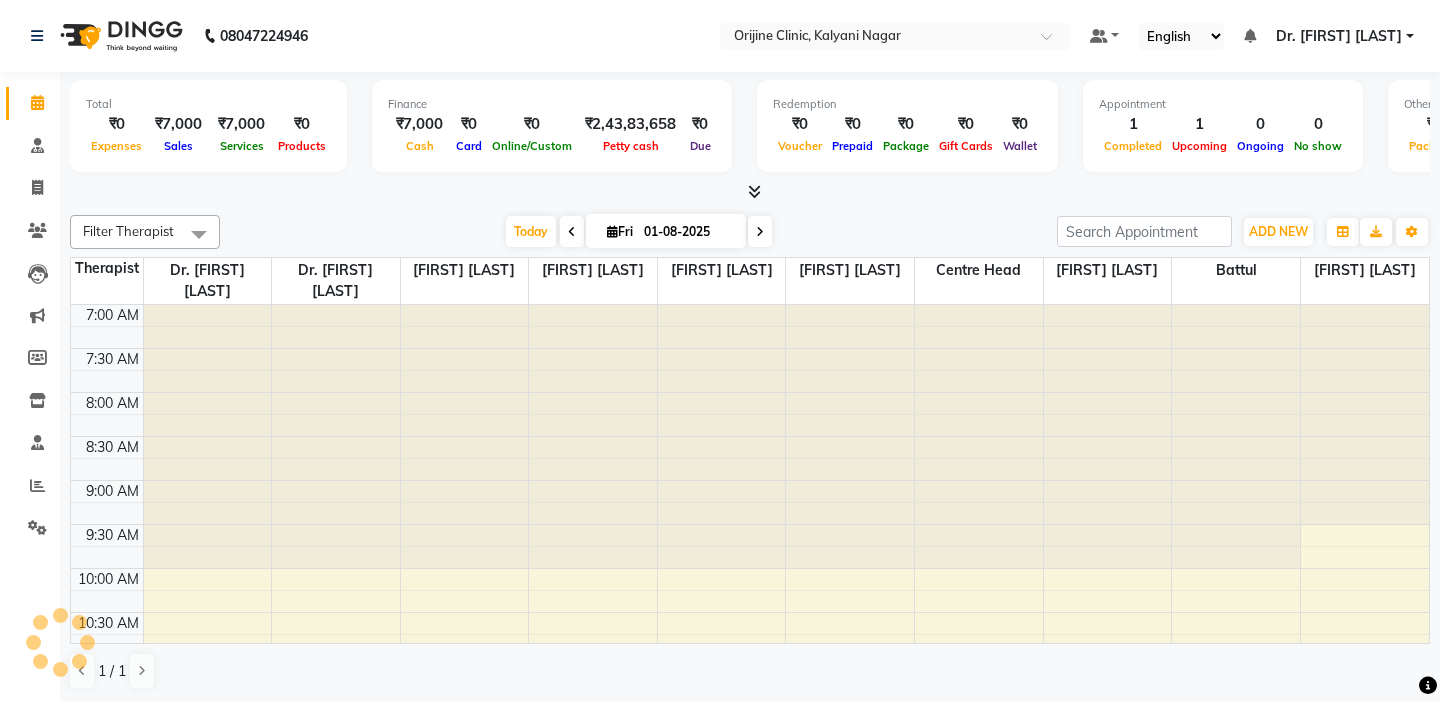 scroll, scrollTop: 0, scrollLeft: 0, axis: both 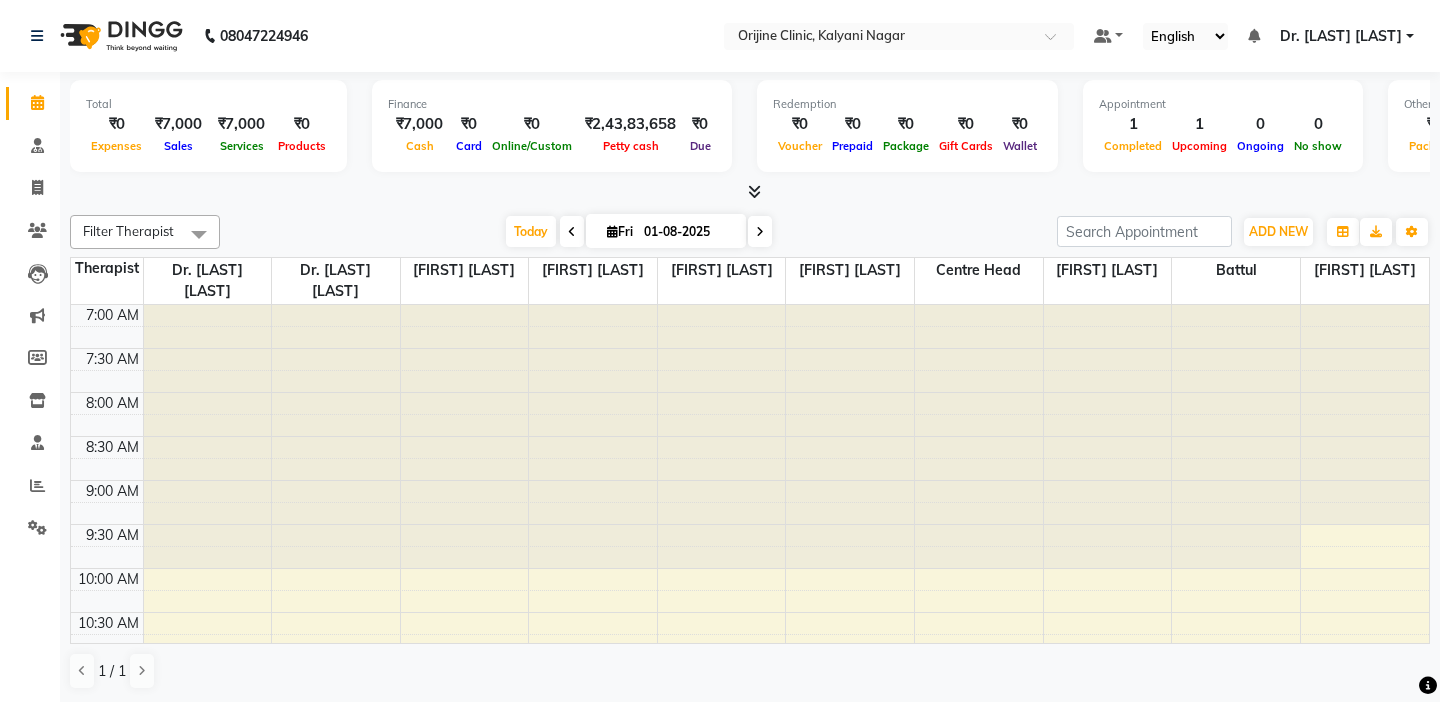 click on "01-08-2025" at bounding box center [688, 232] 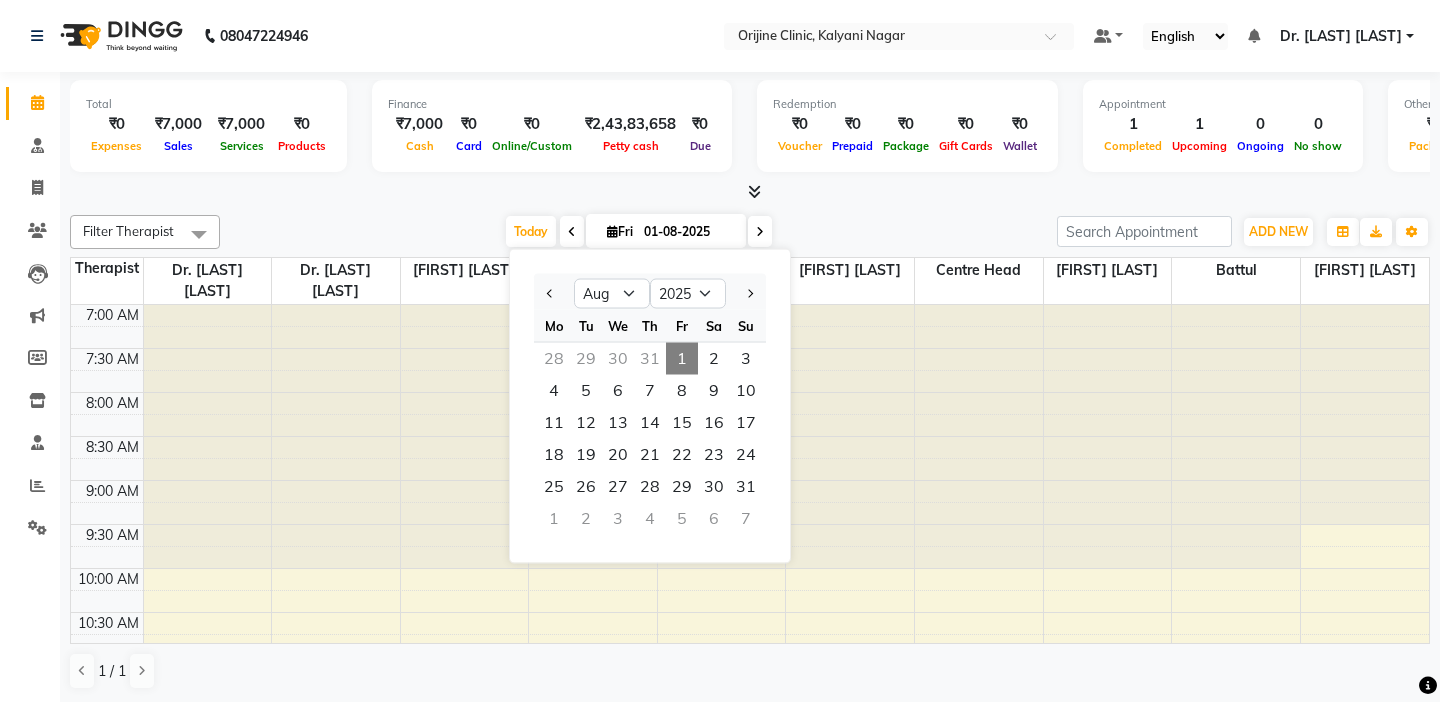 click on "Today  Fri 01-08-2025 Jan Feb Mar Apr May Jun Jul Aug Sep Oct Nov Dec 2015 2016 2017 2018 2019 2020 2021 2022 2023 2024 2025 2026 2027 2028 2029 2030 2031 2032 2033 2034 2035 Mo Tu We Th Fr Sa Su  28   29   30   31   1   2   3   4   5   6   7   8   9   10   11   12   13   14   15   16   17   18   19   20   21   22   23   24   25   26   27   28   29   30   31   1   2   3   4   5   6   7" at bounding box center [638, 232] 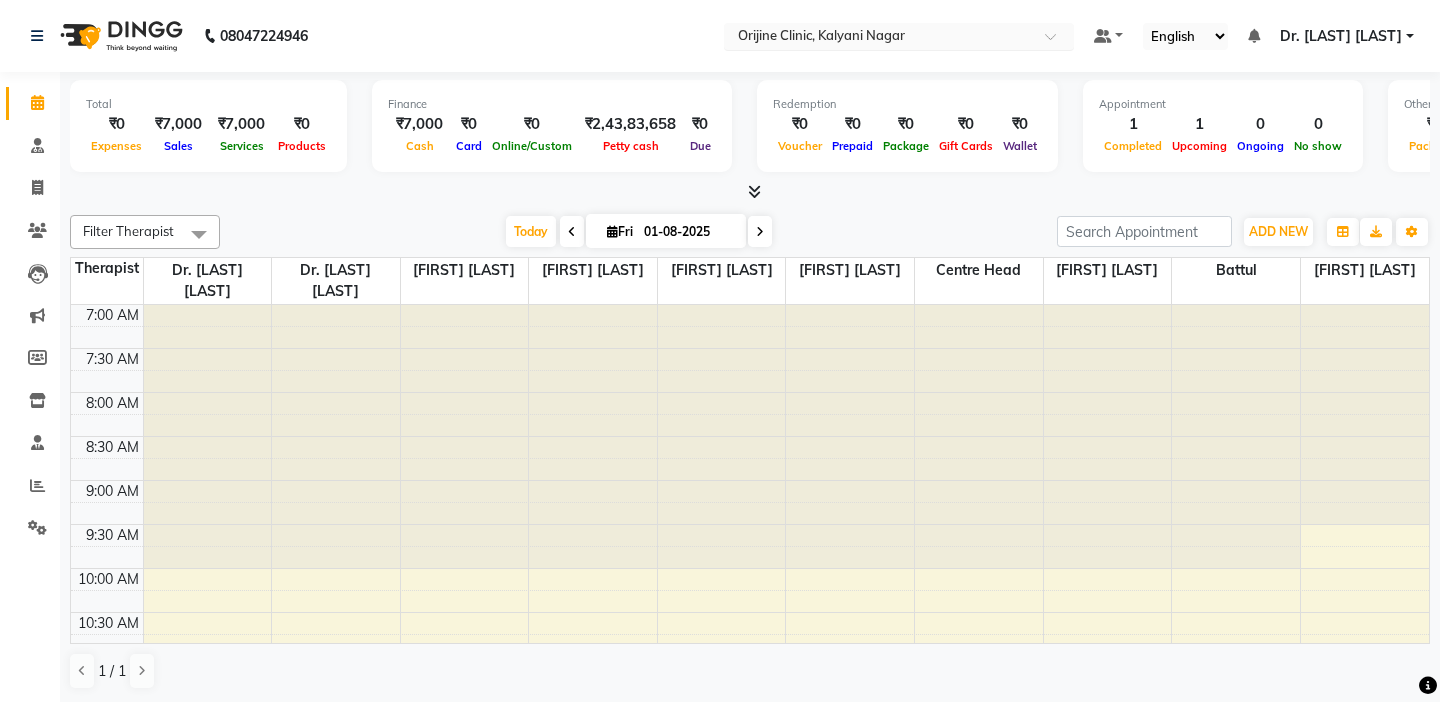 click at bounding box center (879, 38) 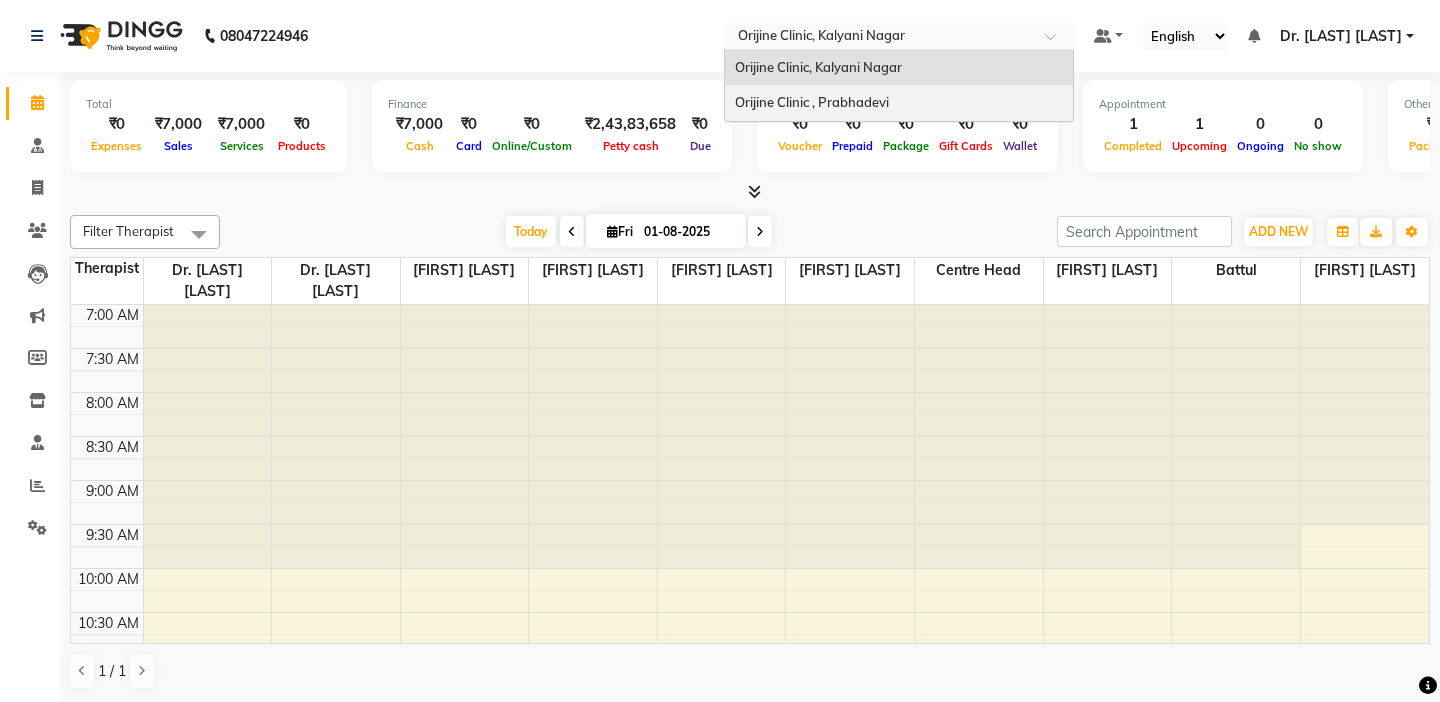 click on "Orijine Clinic , Prabhadevi" at bounding box center (812, 102) 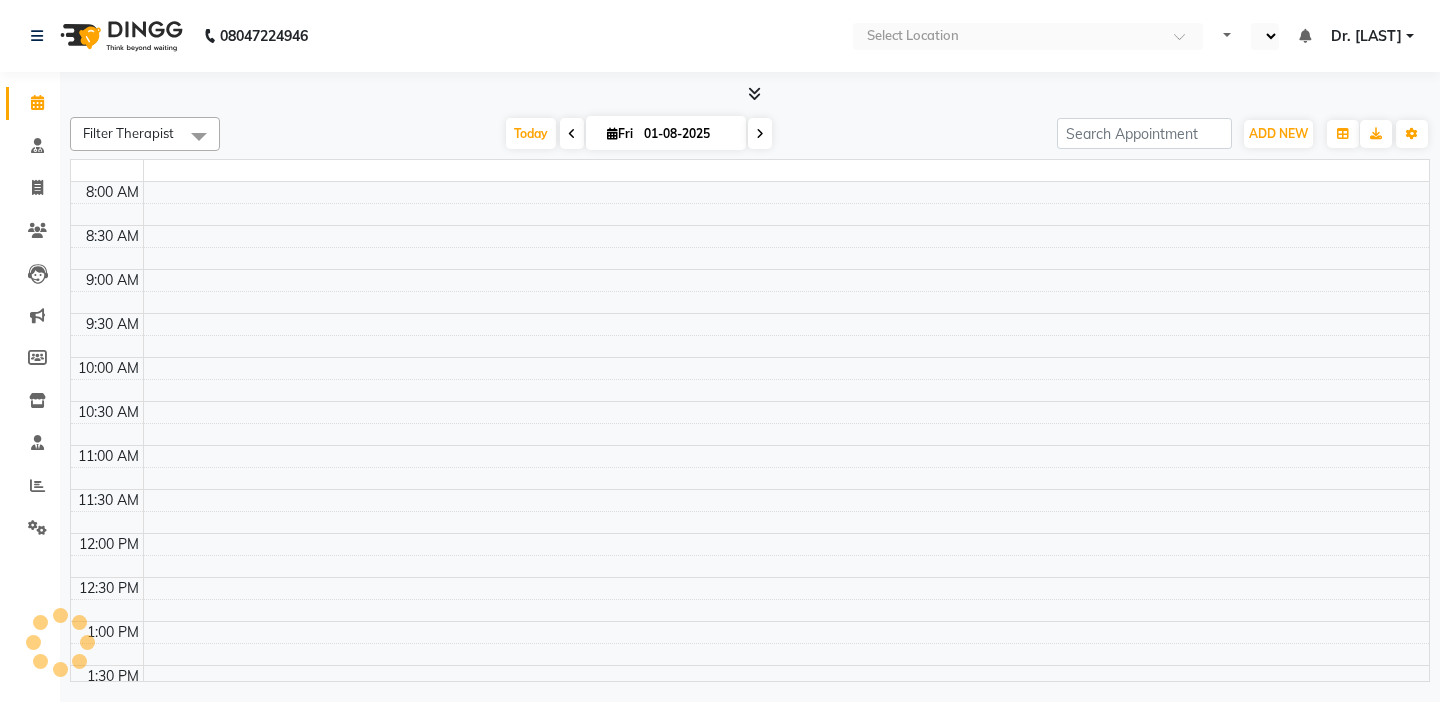 scroll, scrollTop: 0, scrollLeft: 0, axis: both 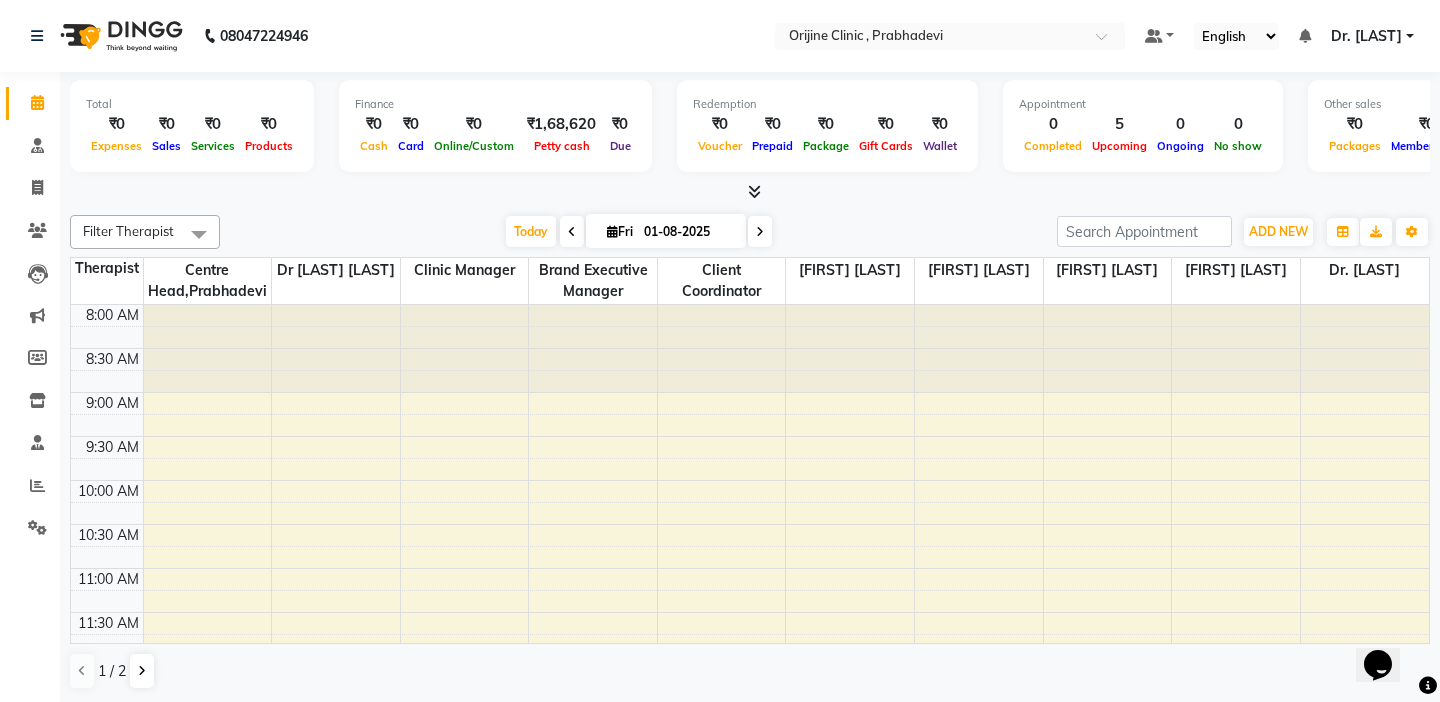 click at bounding box center [107, 337] 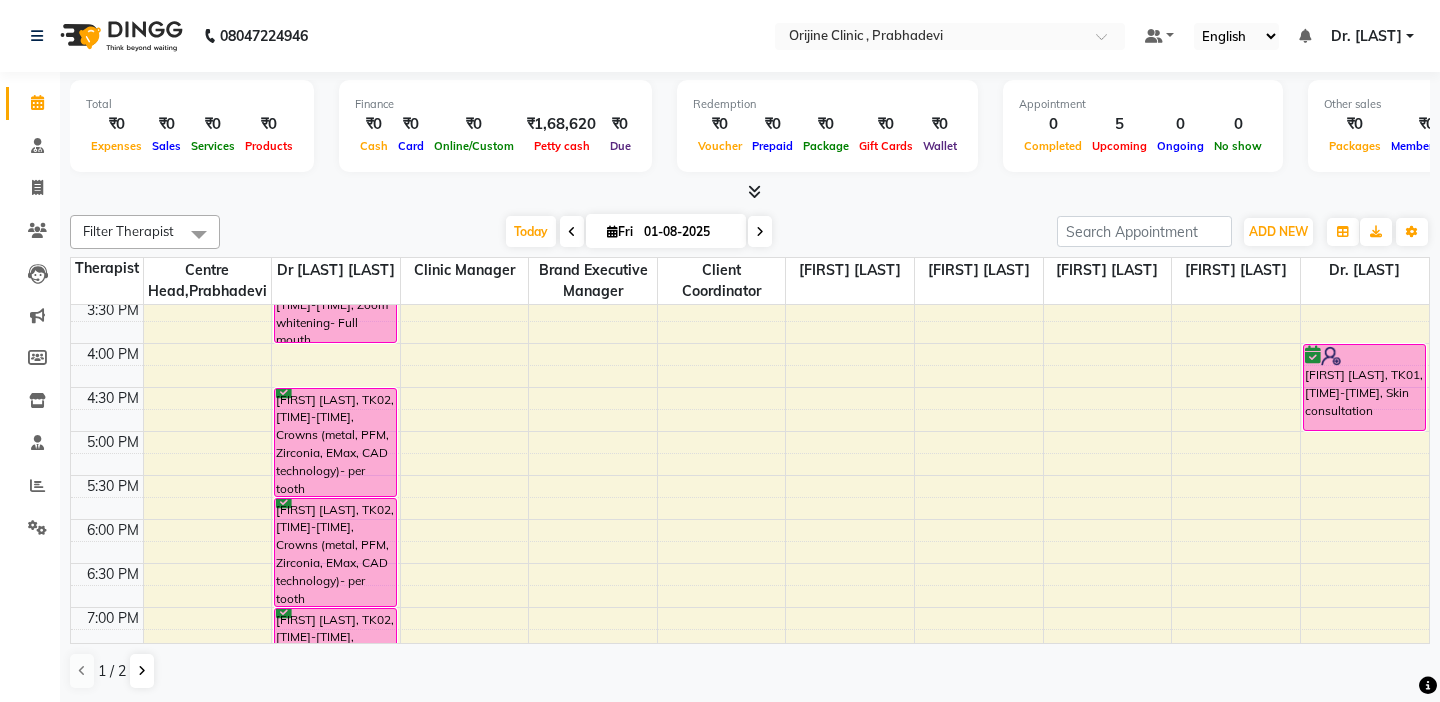 scroll, scrollTop: 680, scrollLeft: 0, axis: vertical 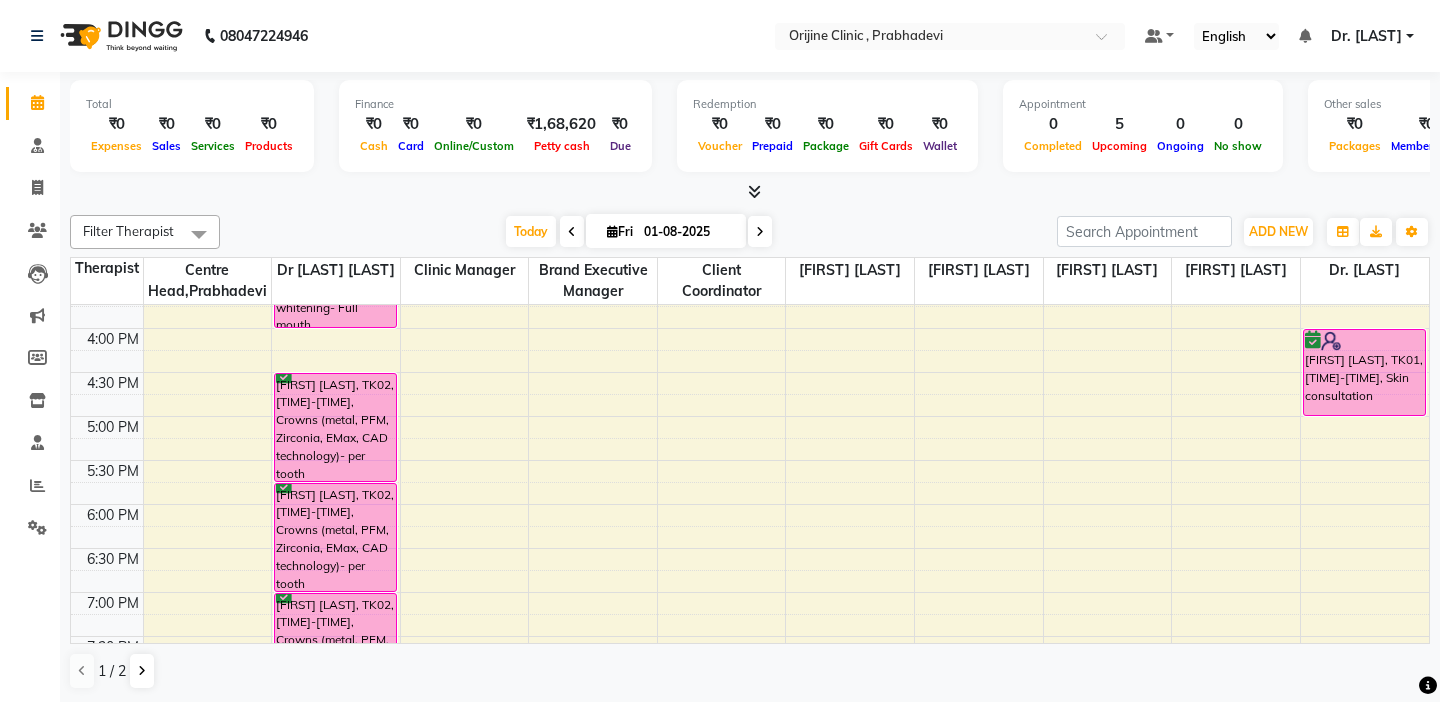 click at bounding box center [760, 231] 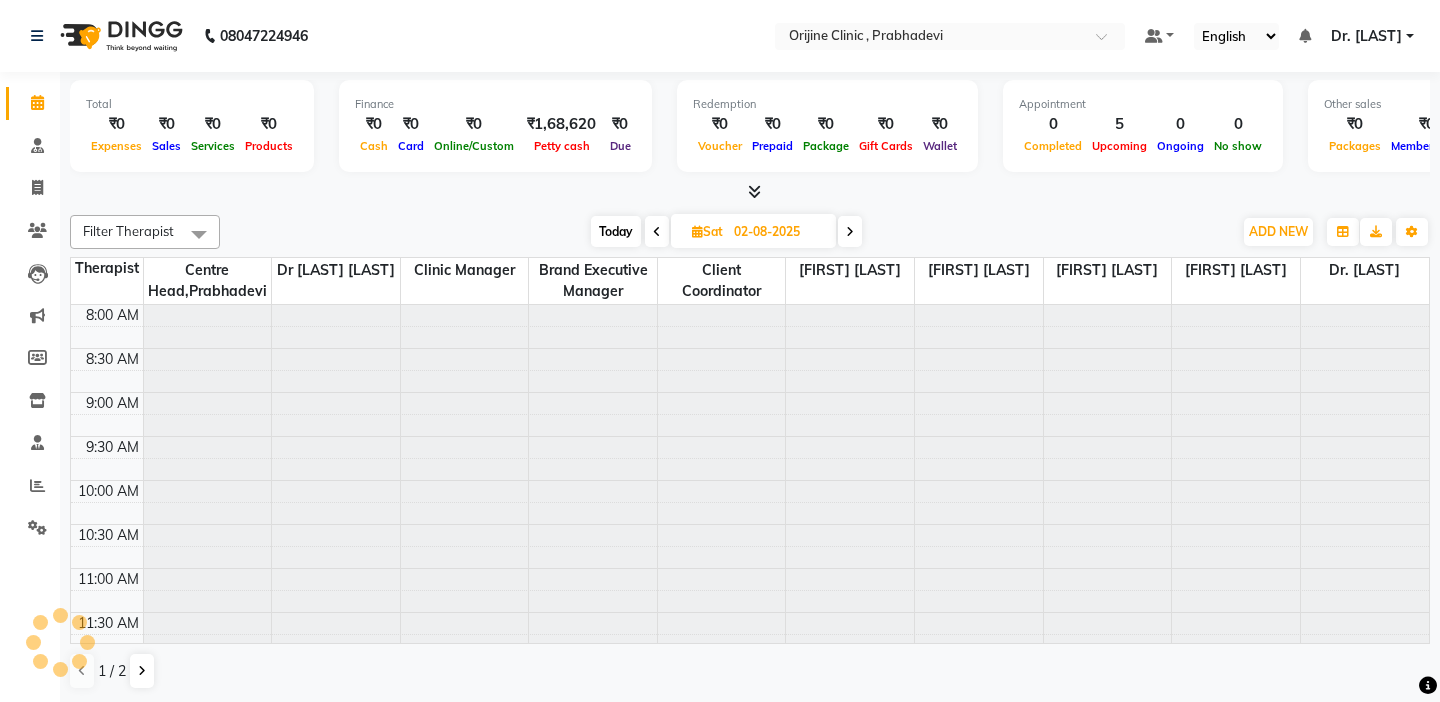 scroll, scrollTop: 529, scrollLeft: 0, axis: vertical 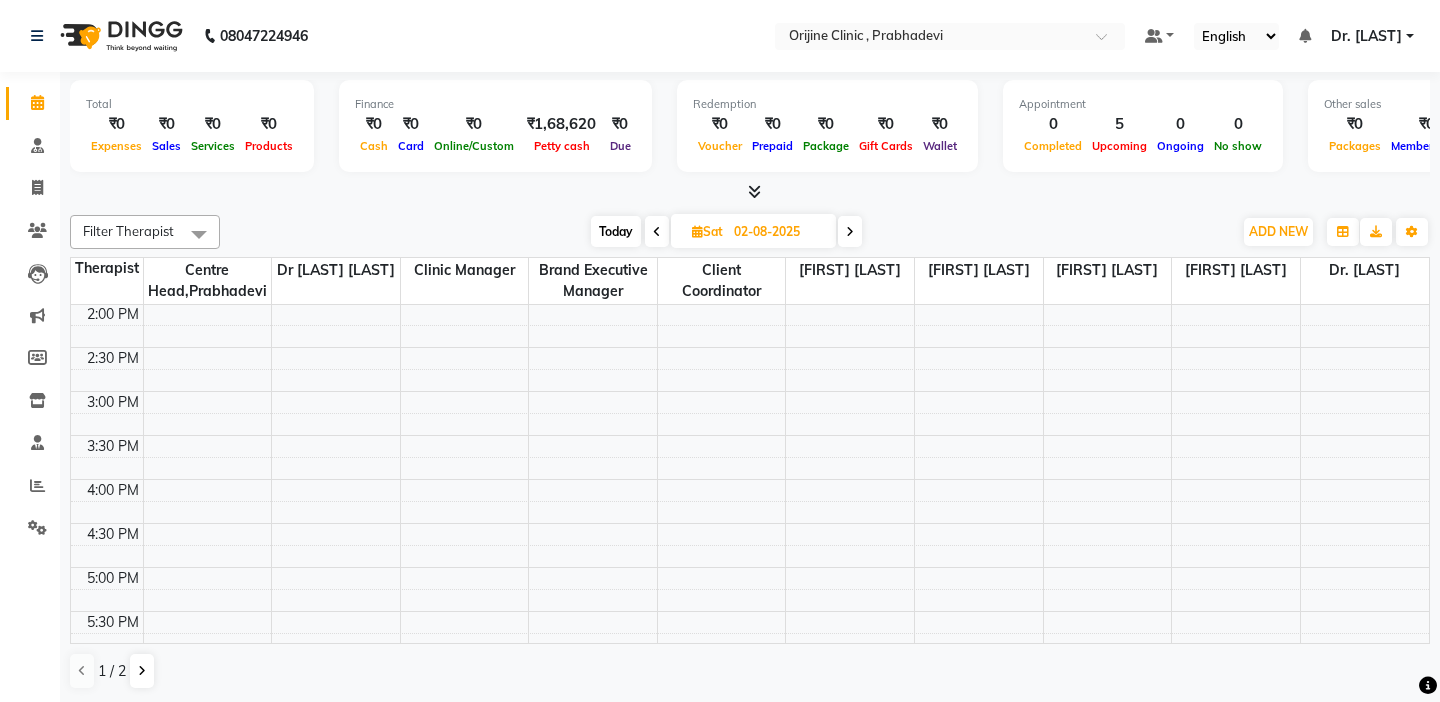 click at bounding box center (107, 336) 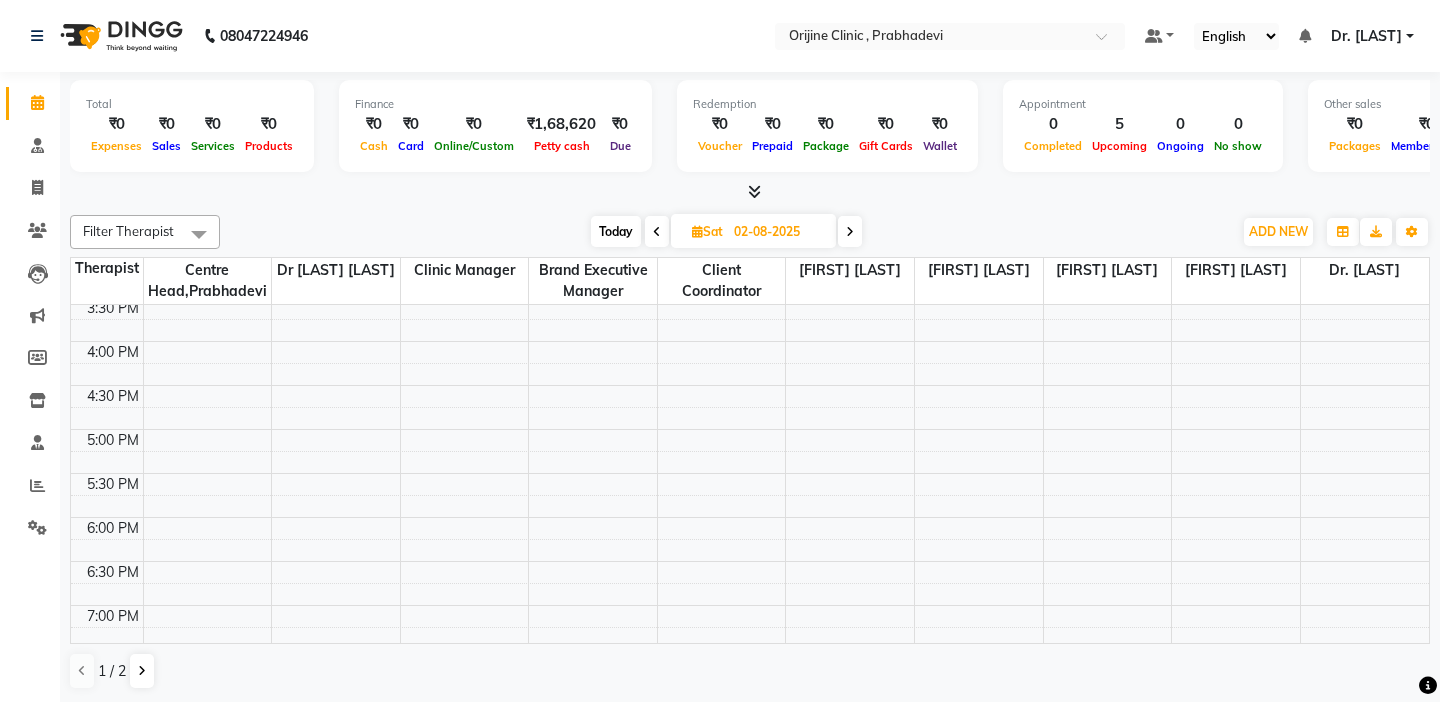 scroll, scrollTop: 777, scrollLeft: 0, axis: vertical 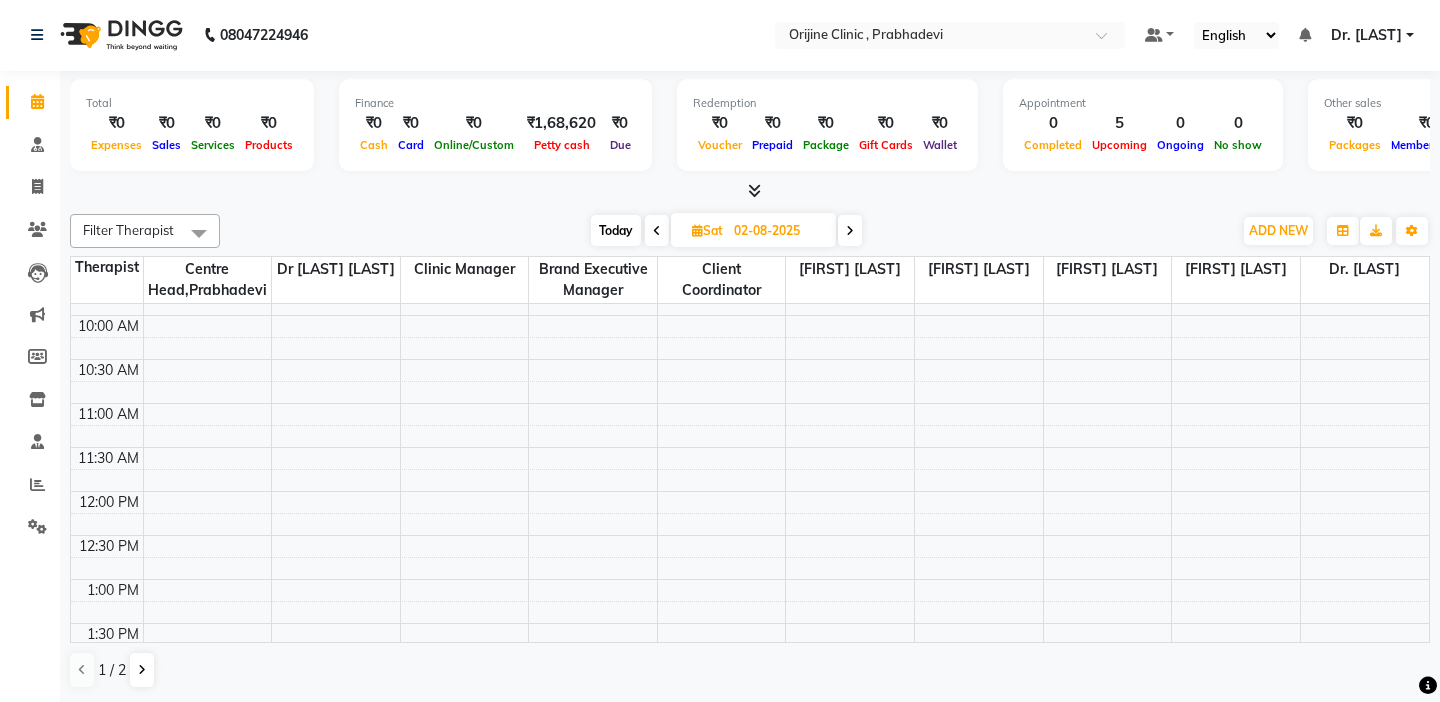 click at bounding box center [697, 230] 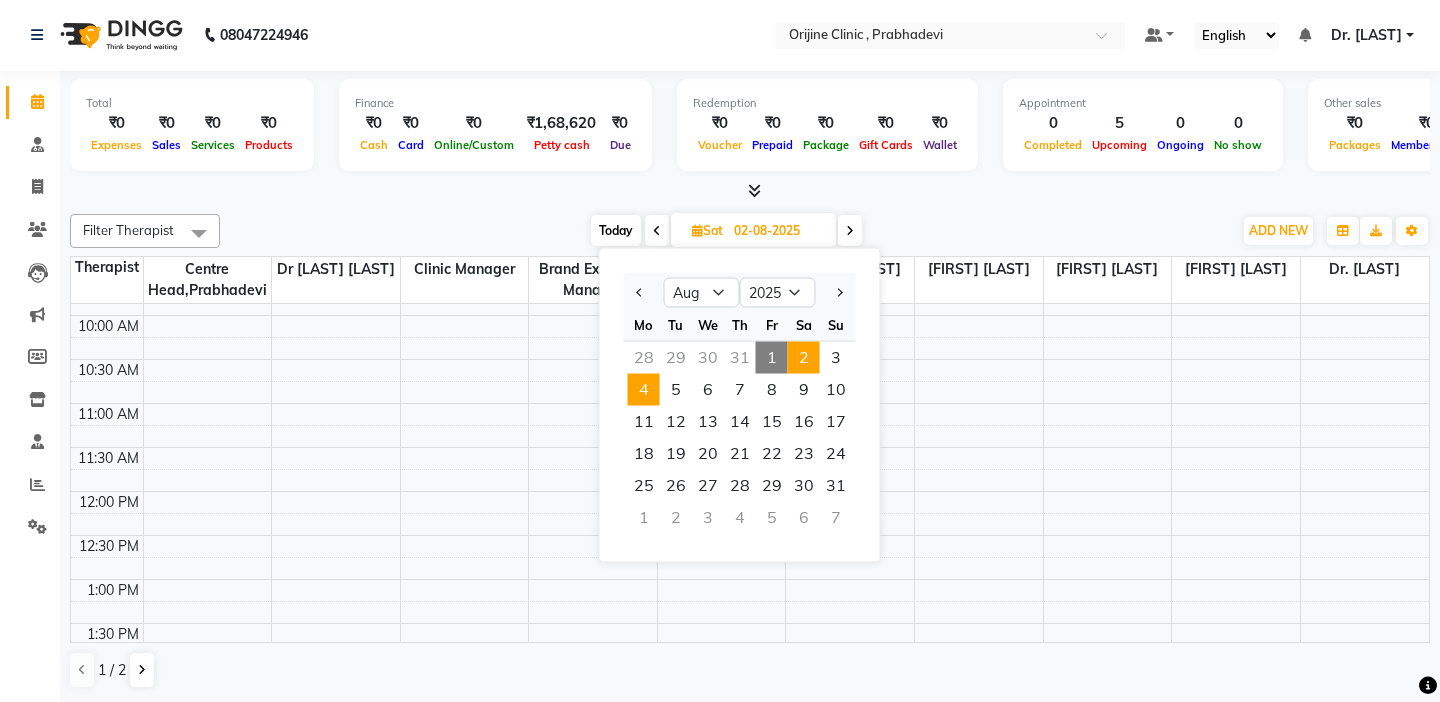 click on "4" at bounding box center [644, 390] 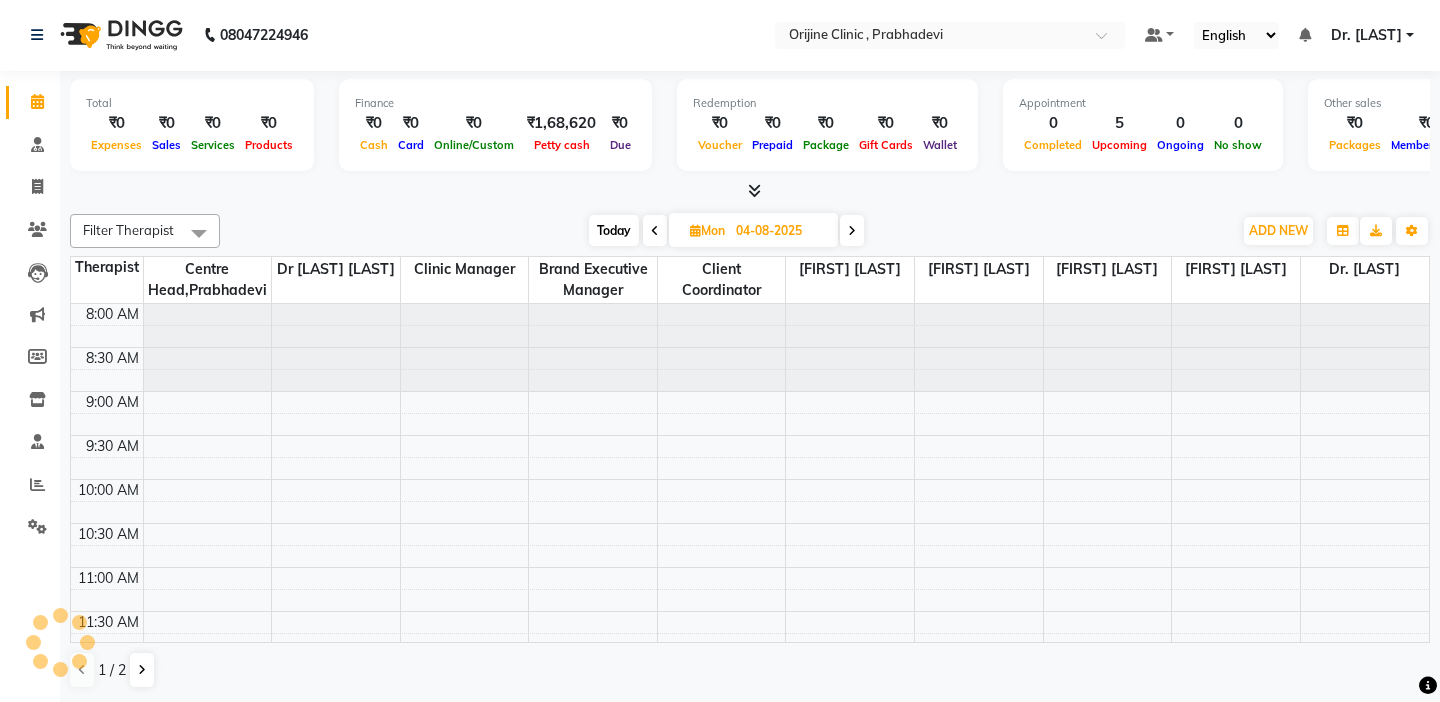 scroll, scrollTop: 529, scrollLeft: 0, axis: vertical 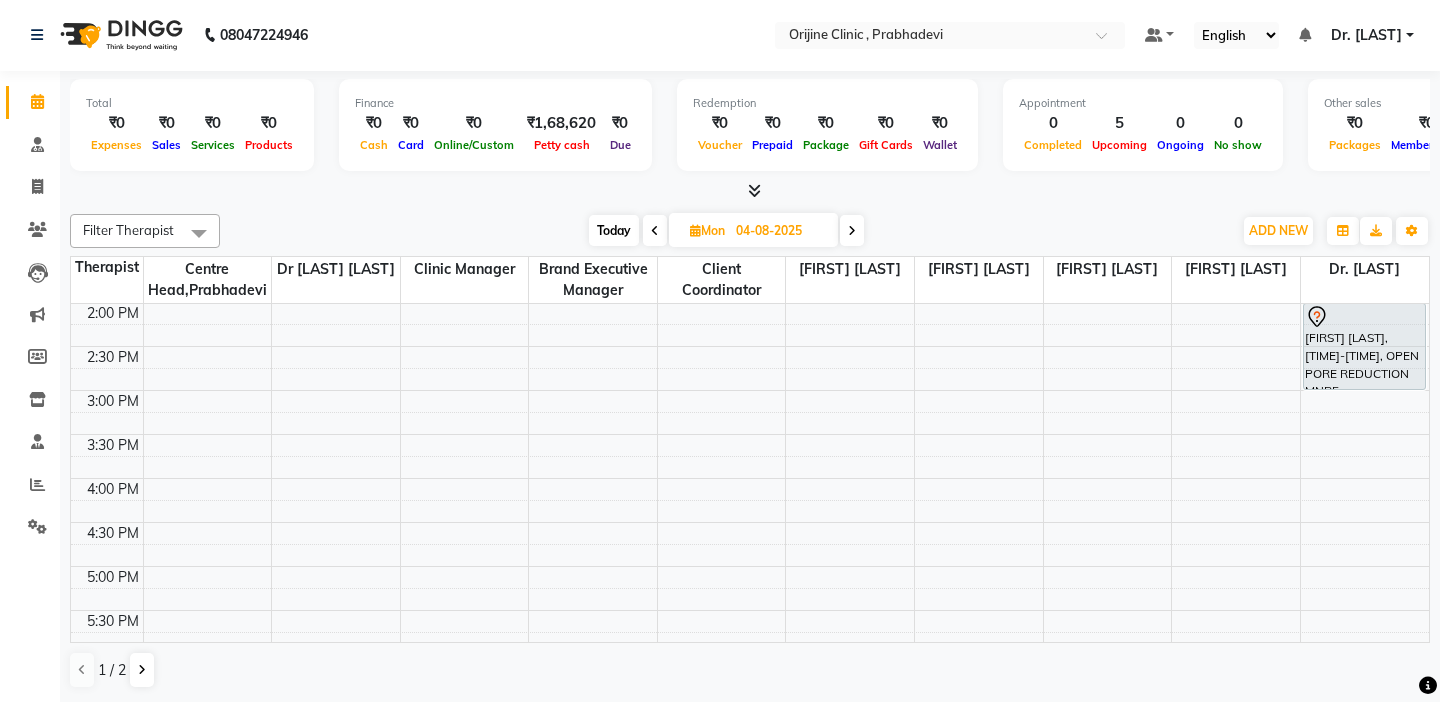 click at bounding box center [107, 335] 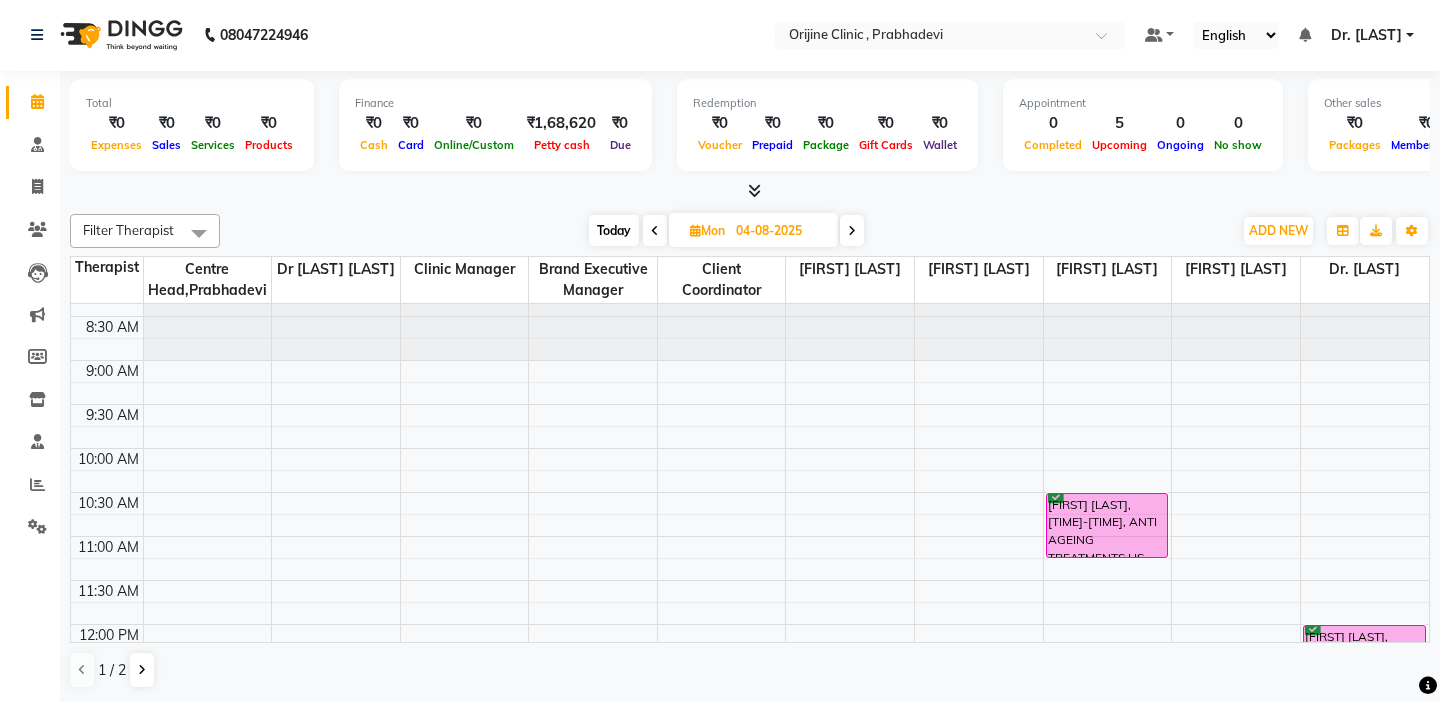 scroll, scrollTop: 0, scrollLeft: 0, axis: both 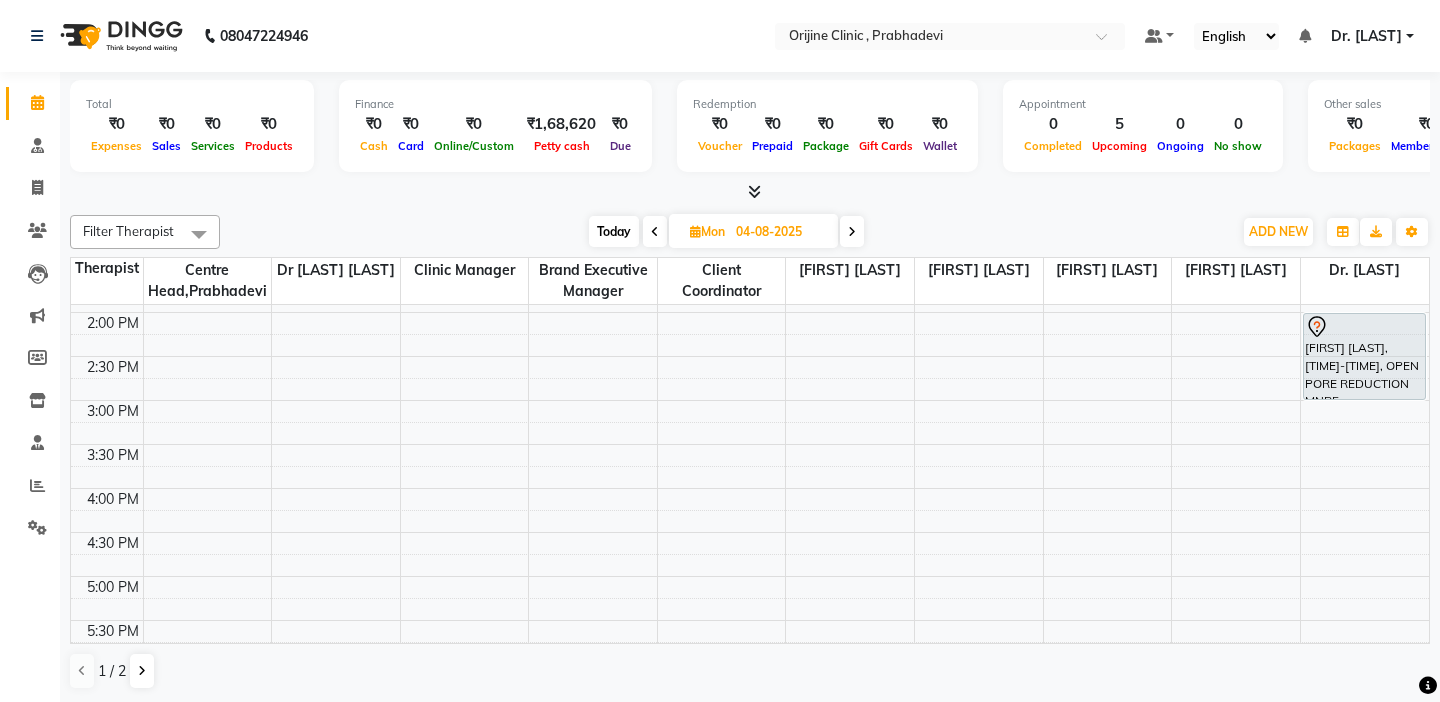 click on "Total  ₹0  Expenses ₹0  Sales ₹0  Services ₹0  Products Finance  ₹0  Cash ₹0  Card ₹0  Online/Custom ₹1,68,620 Petty cash ₹0 Due  Redemption  ₹0 Voucher ₹0 Prepaid ₹0 Package ₹0  Gift Cards ₹0  Wallet  Appointment  0 Completed 5 Upcoming 0 Ongoing 0 No show  Other sales  ₹0  Packages ₹0  Memberships ₹0  Vouchers ₹0  Prepaids ₹0  Gift Cards" at bounding box center (750, 137) 